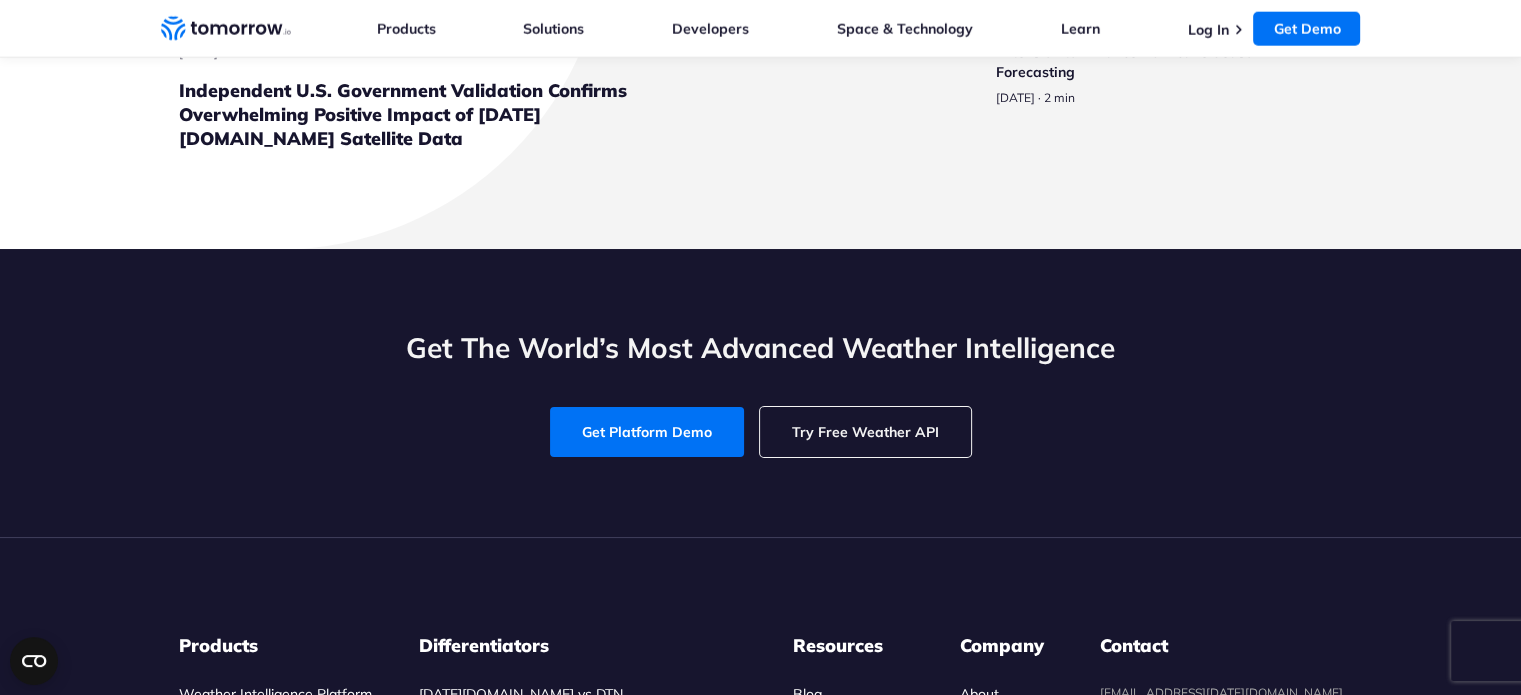 scroll, scrollTop: 2636, scrollLeft: 0, axis: vertical 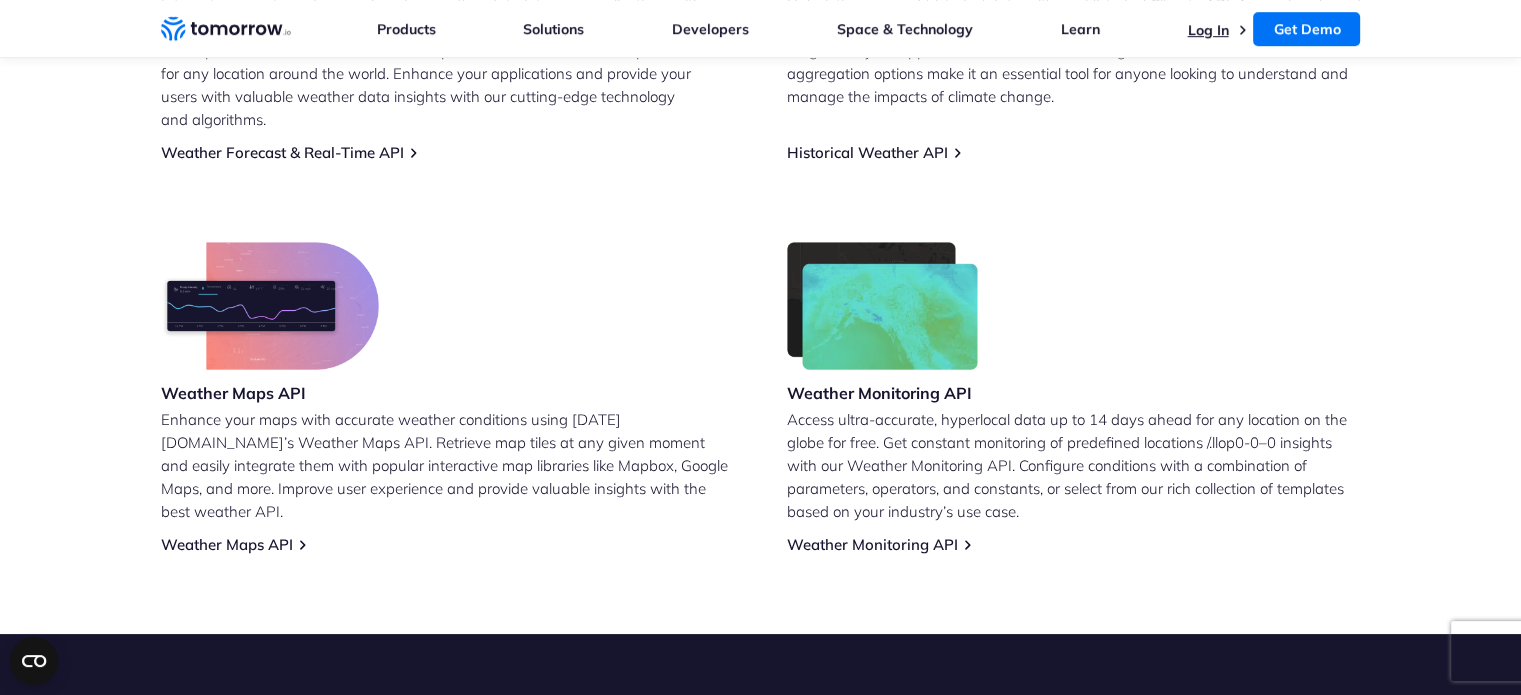 click on "Log In" at bounding box center (1207, 30) 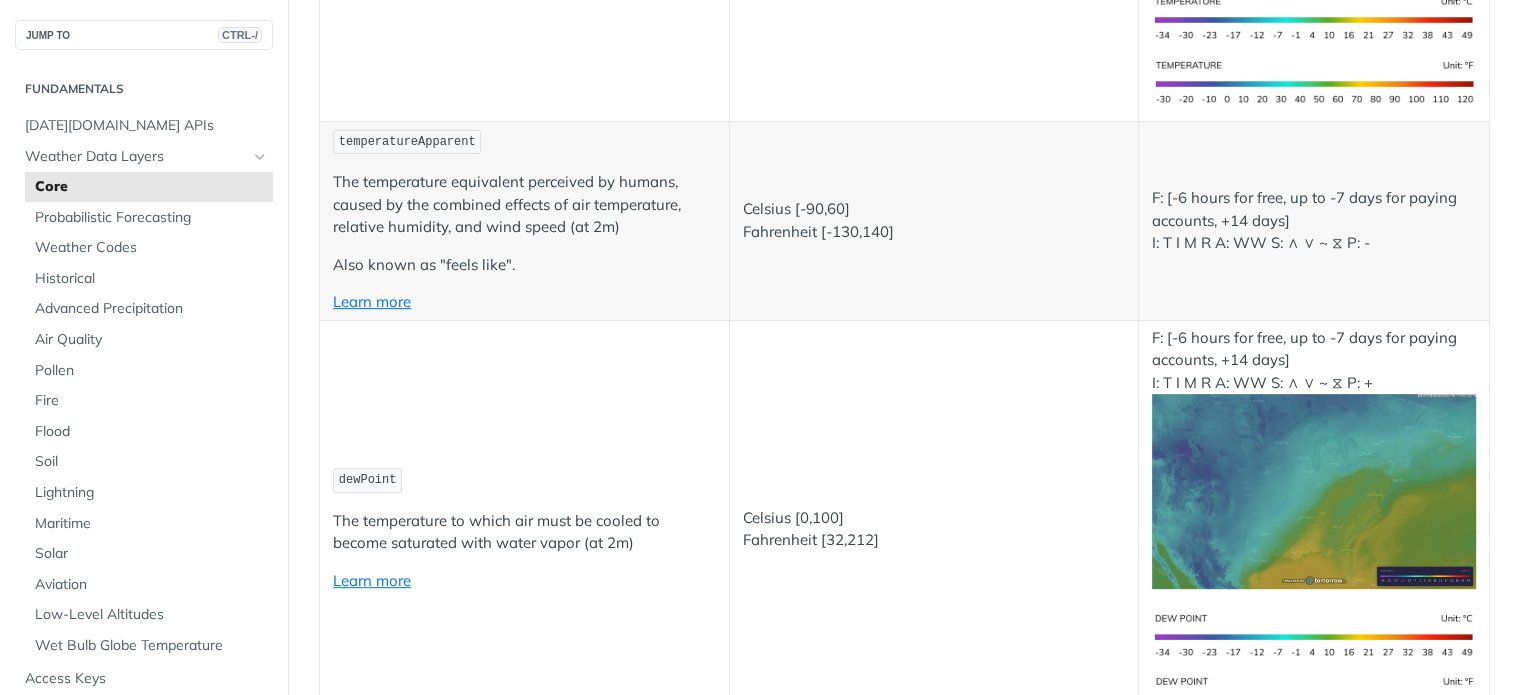 scroll, scrollTop: 718, scrollLeft: 0, axis: vertical 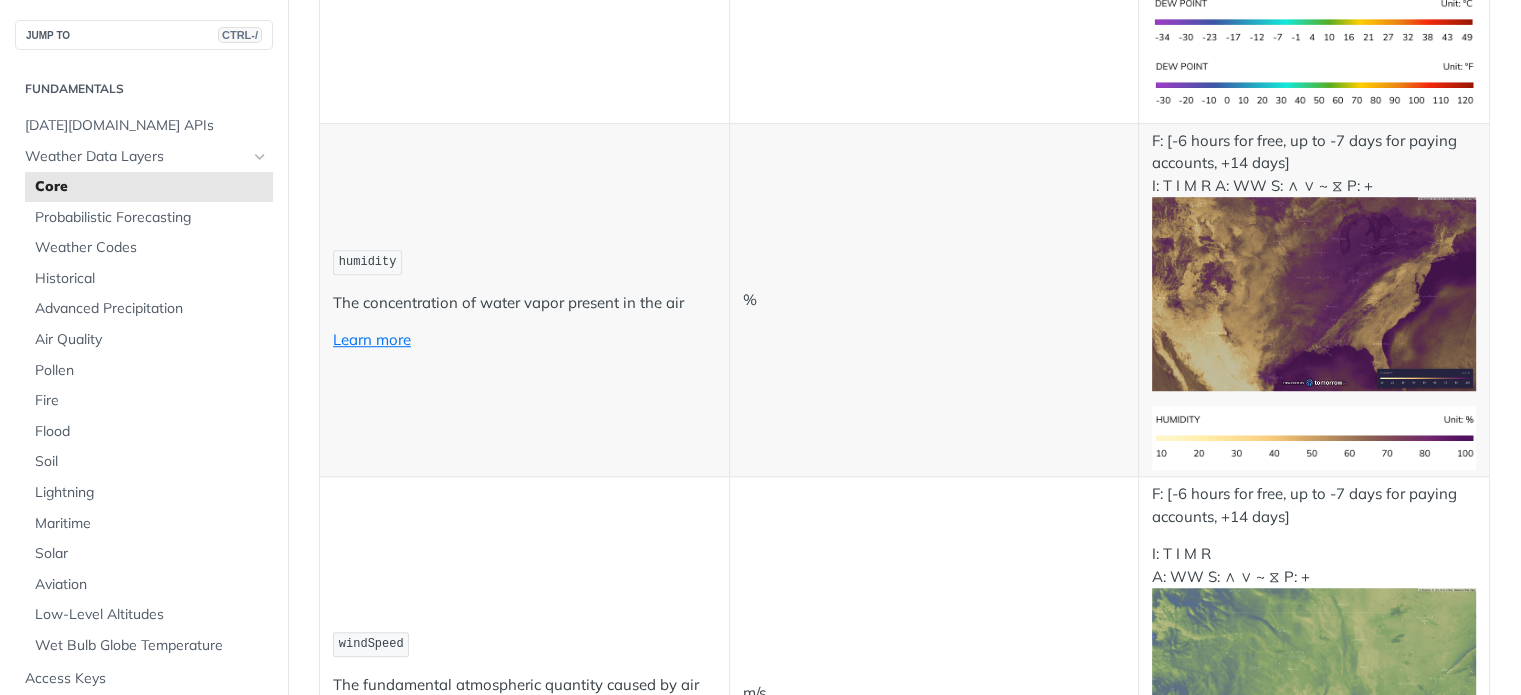 click on "%" at bounding box center (934, 300) 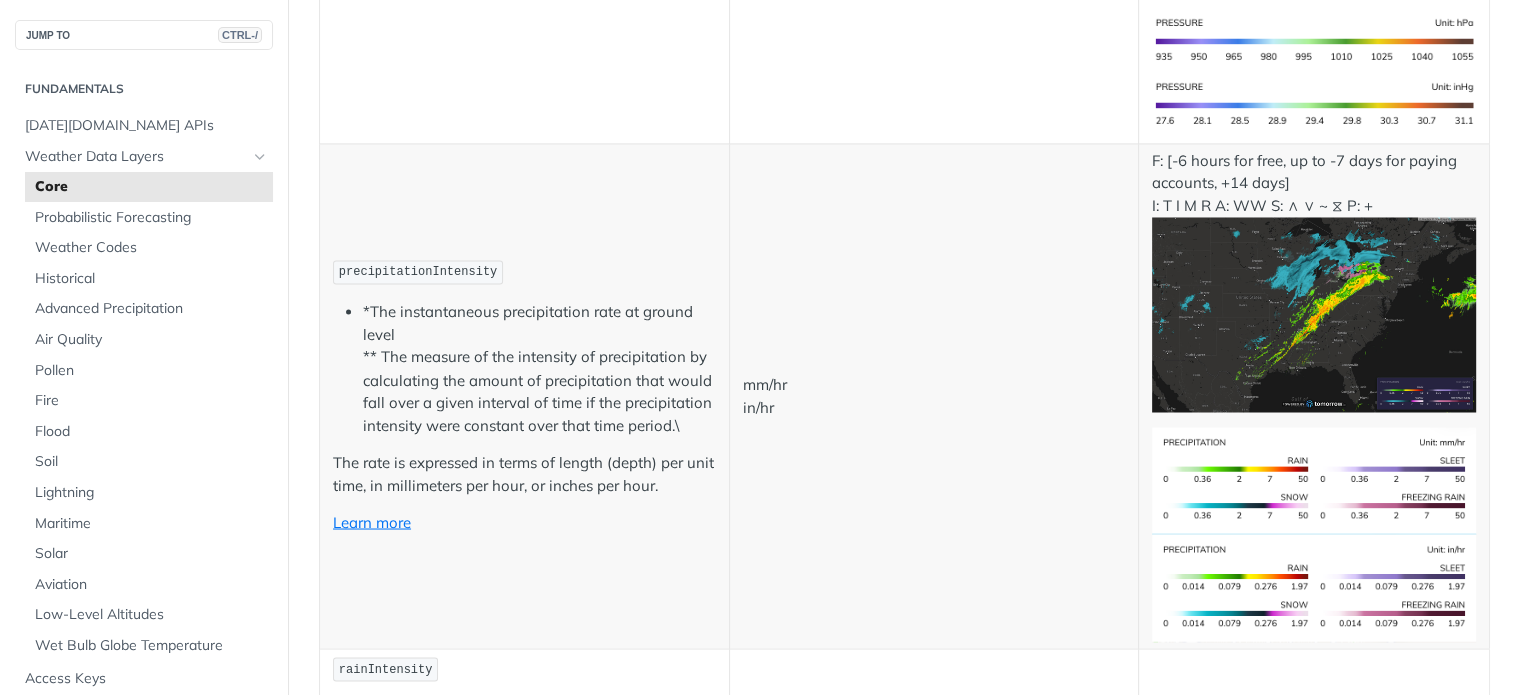 scroll, scrollTop: 3428, scrollLeft: 0, axis: vertical 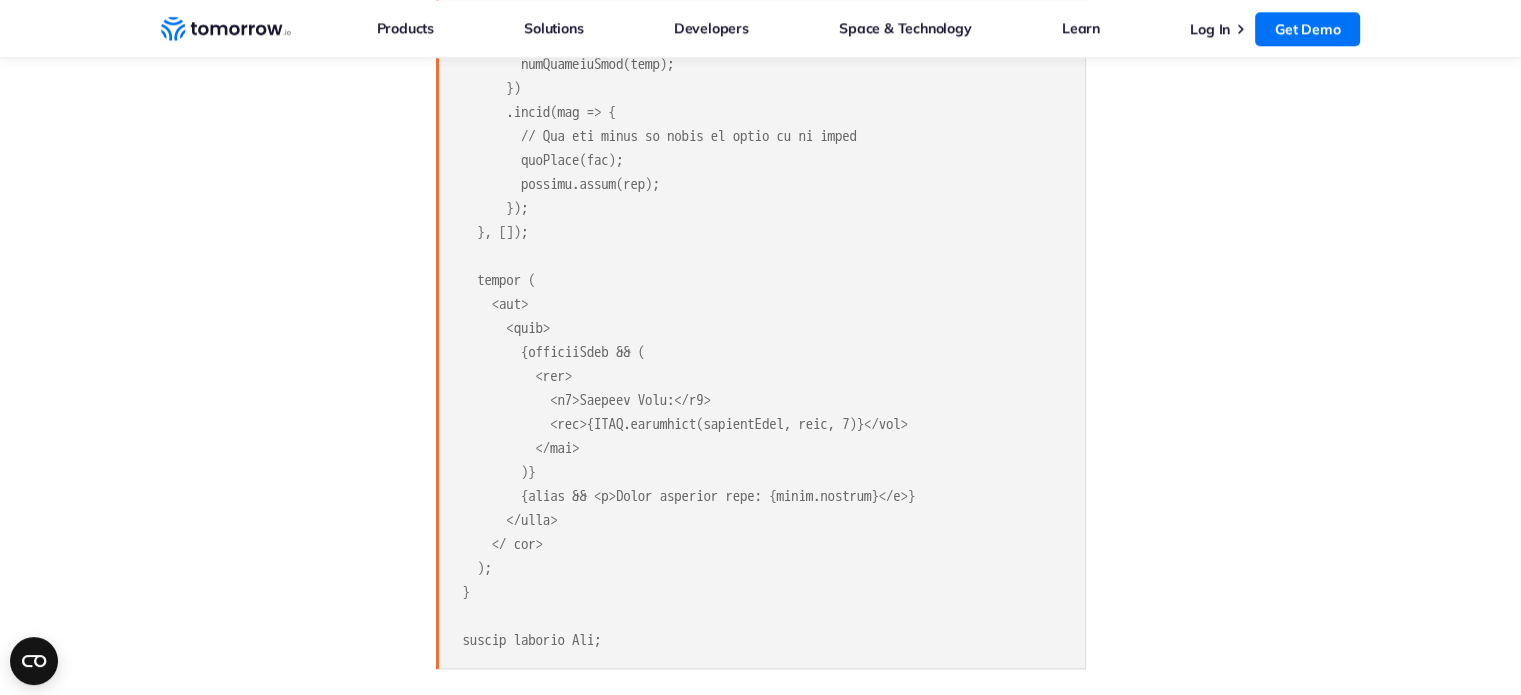 click on "Independent U.S. Government Validation Confirms Overwhelming Positive Impact of Tomorrow.io Satellite Data. Learn More
X
Skip to content
Weather Intelligence Solutions
Products Products
For Organizations
Weather API" at bounding box center (760, 279) 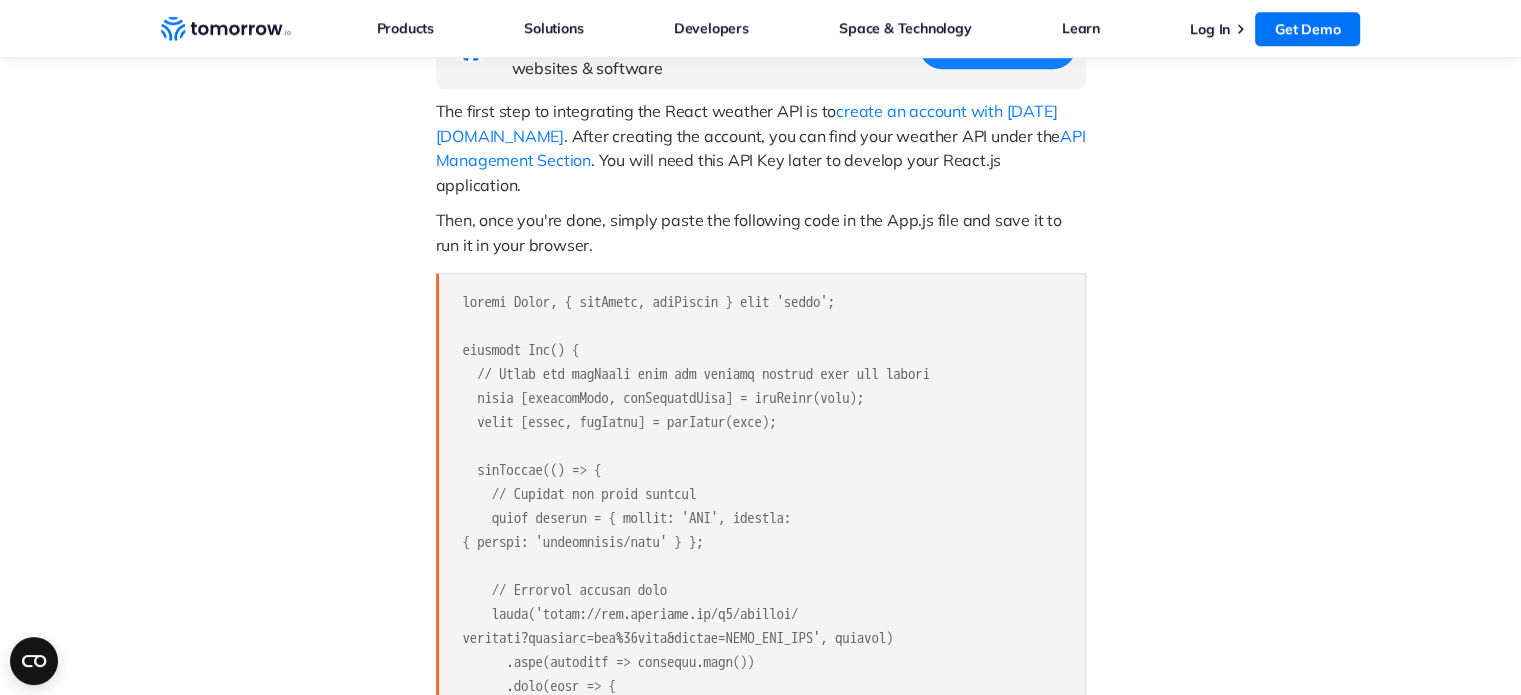 scroll, scrollTop: 1580, scrollLeft: 0, axis: vertical 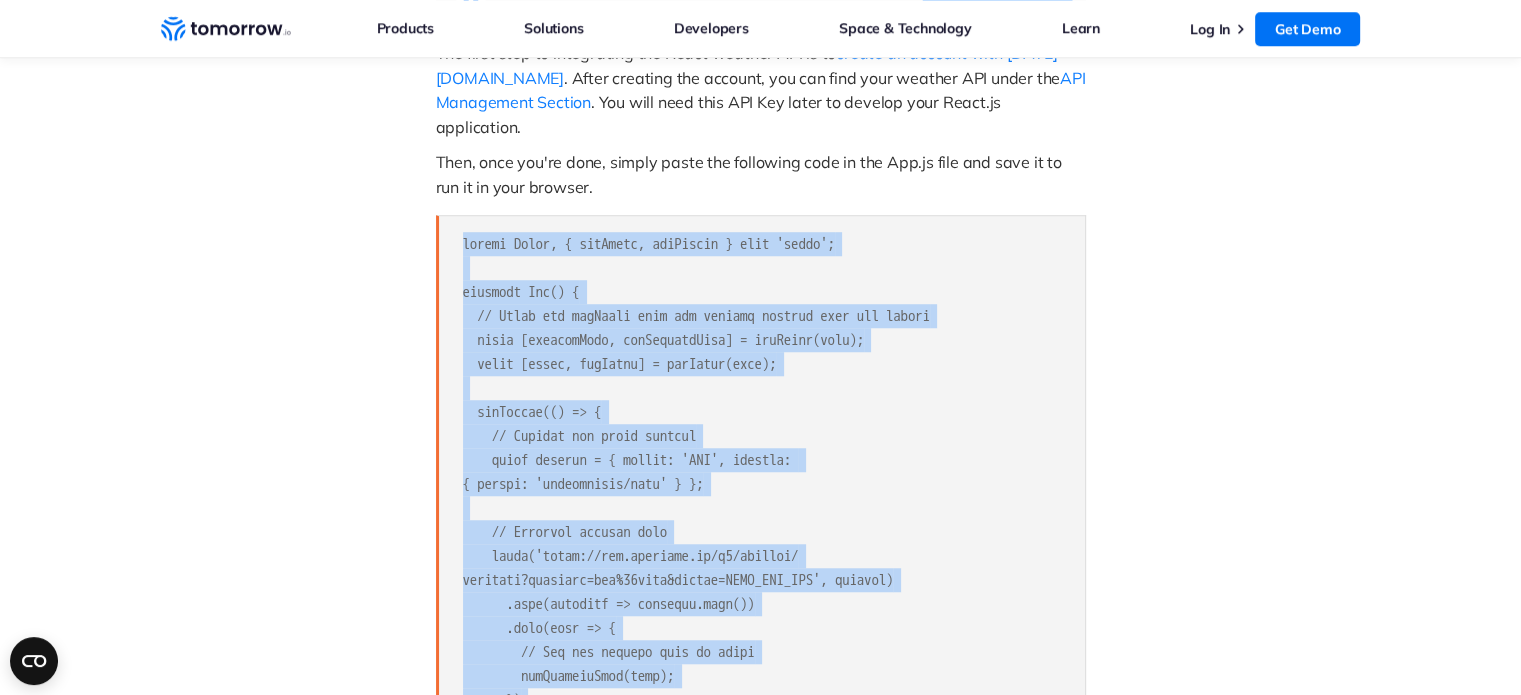 drag, startPoint x: 642, startPoint y: 614, endPoint x: 449, endPoint y: 219, distance: 439.6294 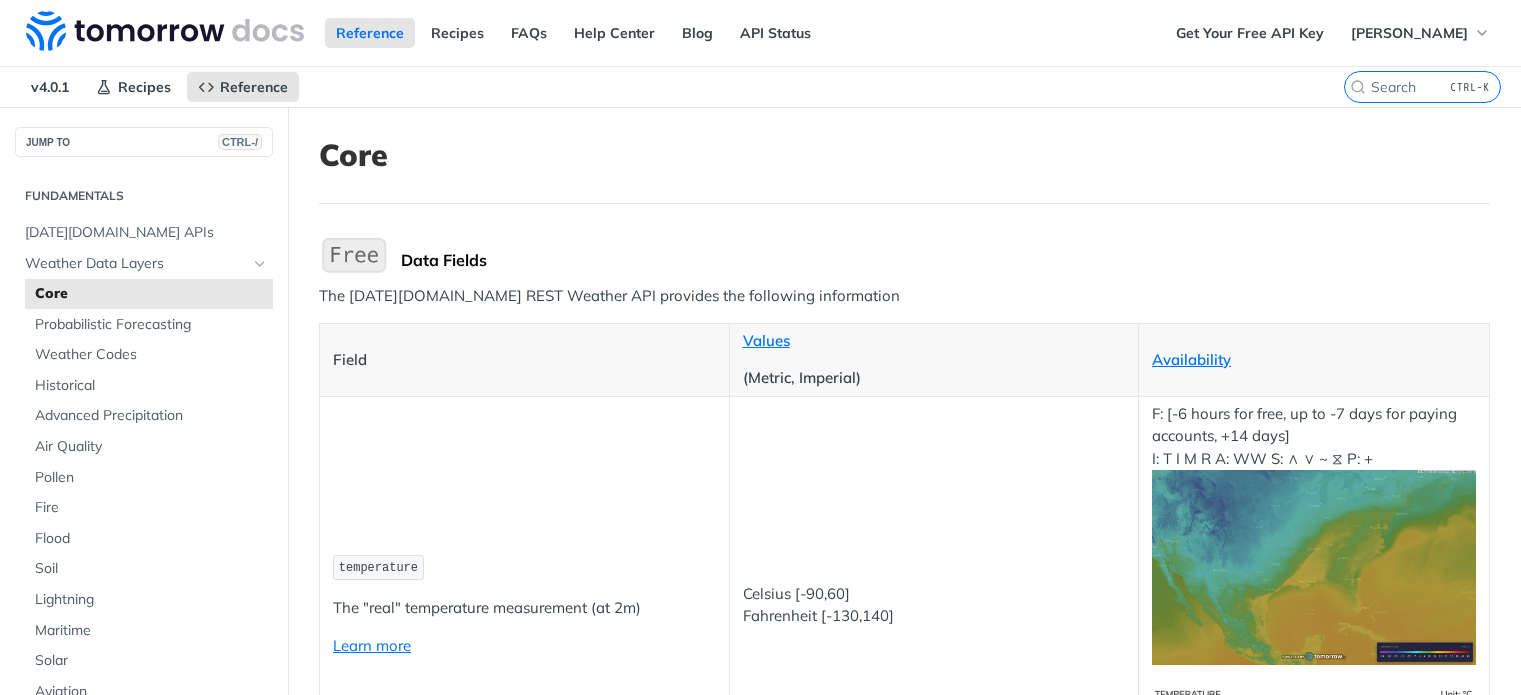 scroll, scrollTop: 0, scrollLeft: 0, axis: both 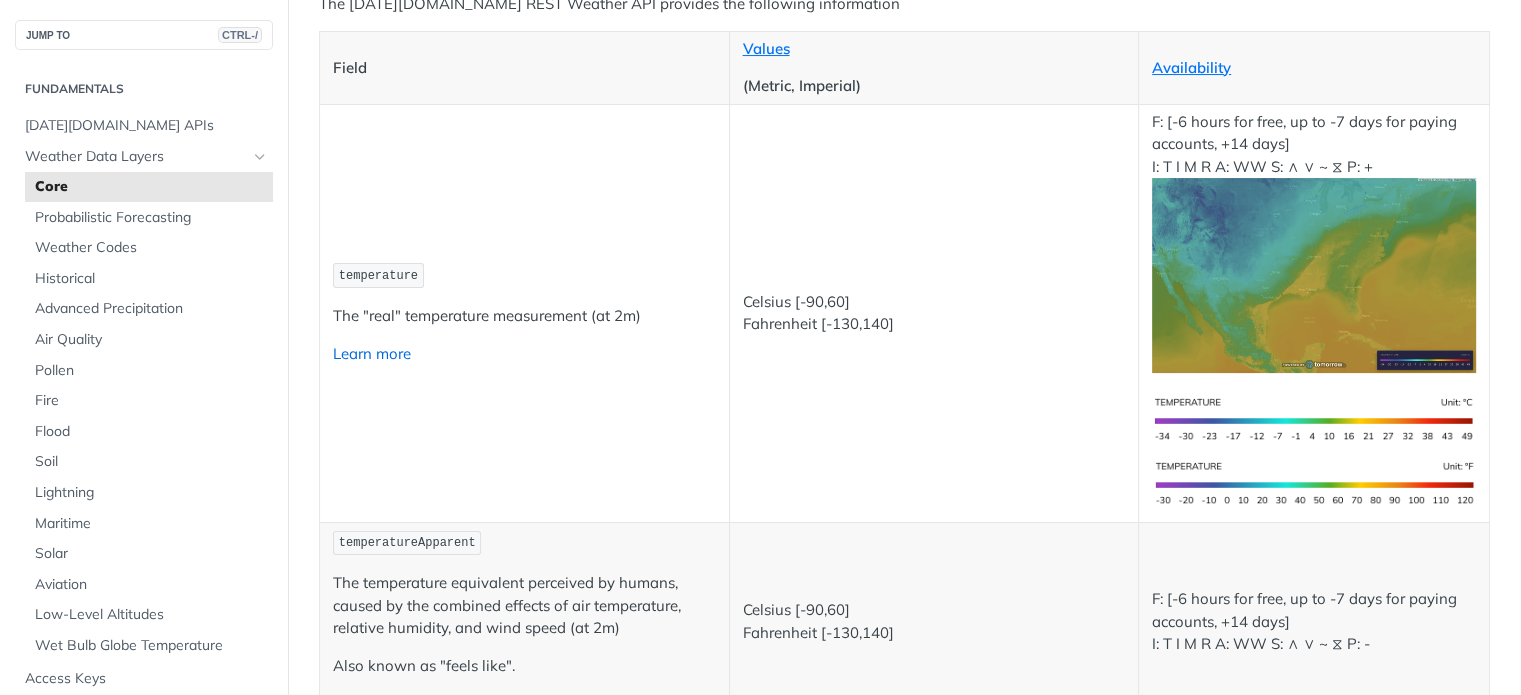 click on "Learn more" at bounding box center (372, 353) 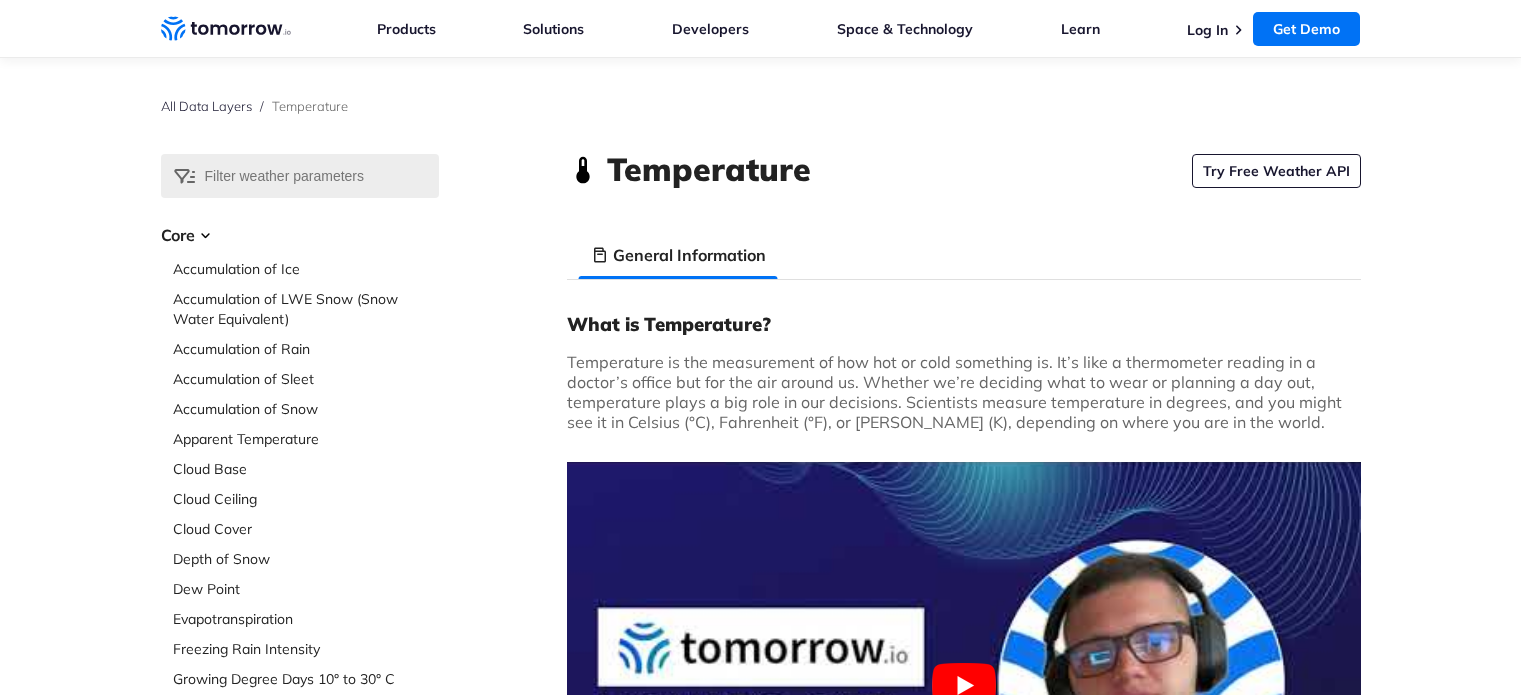 scroll, scrollTop: 0, scrollLeft: 0, axis: both 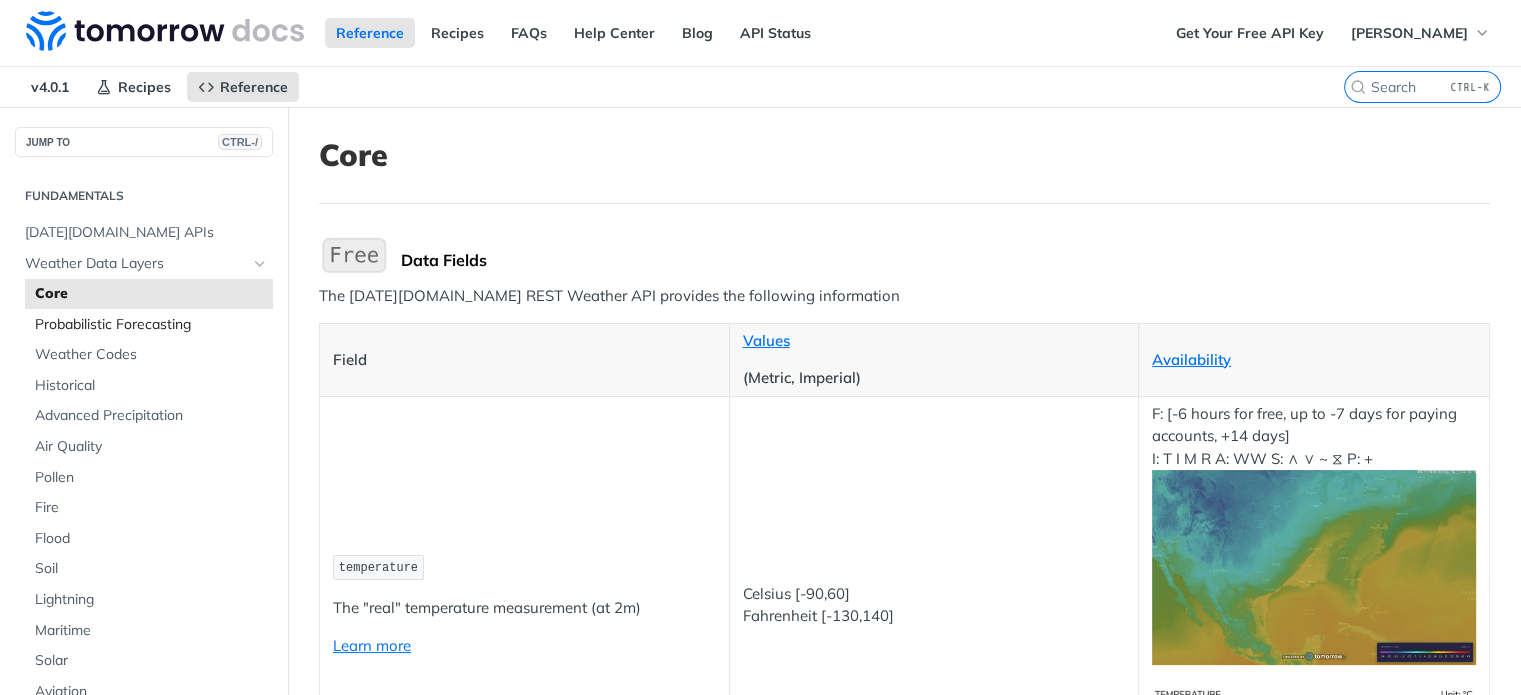 click on "Probabilistic Forecasting" at bounding box center (149, 325) 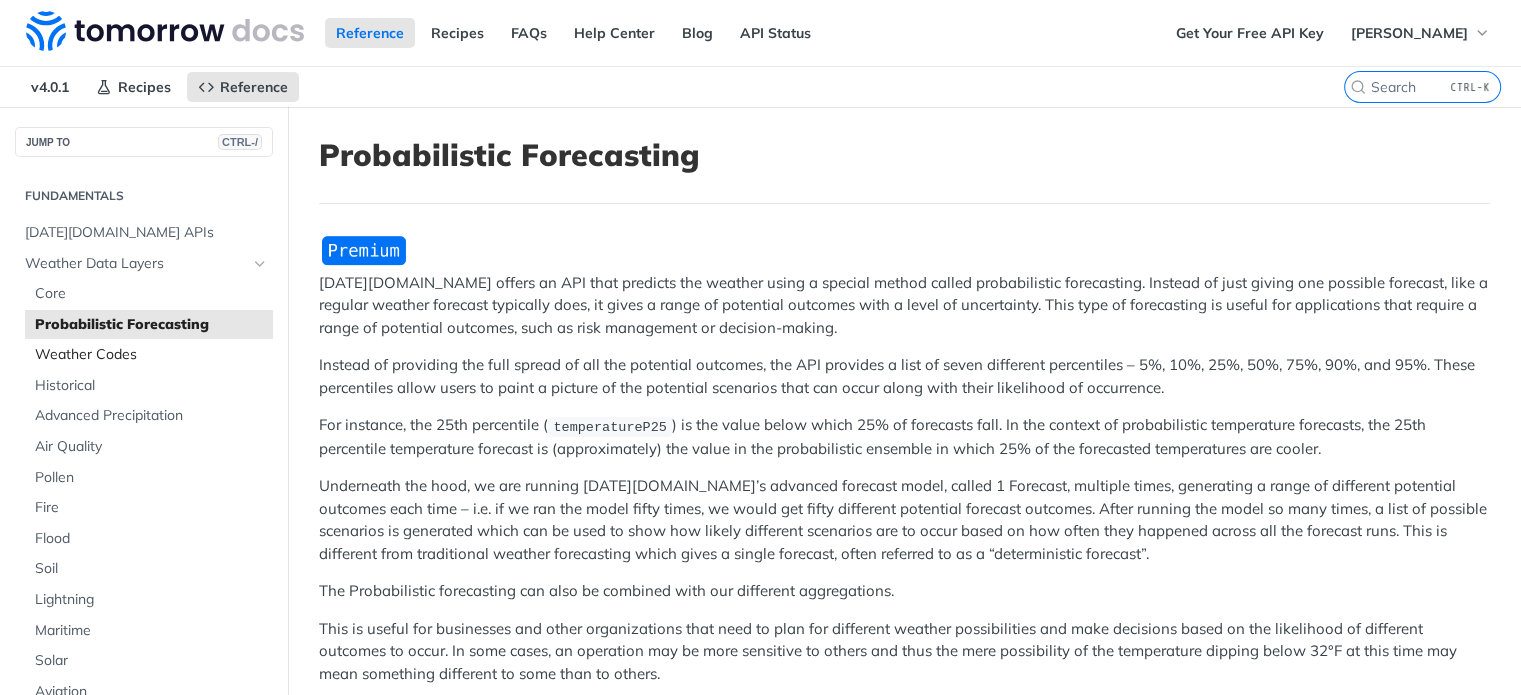 click on "Weather Codes" at bounding box center [151, 355] 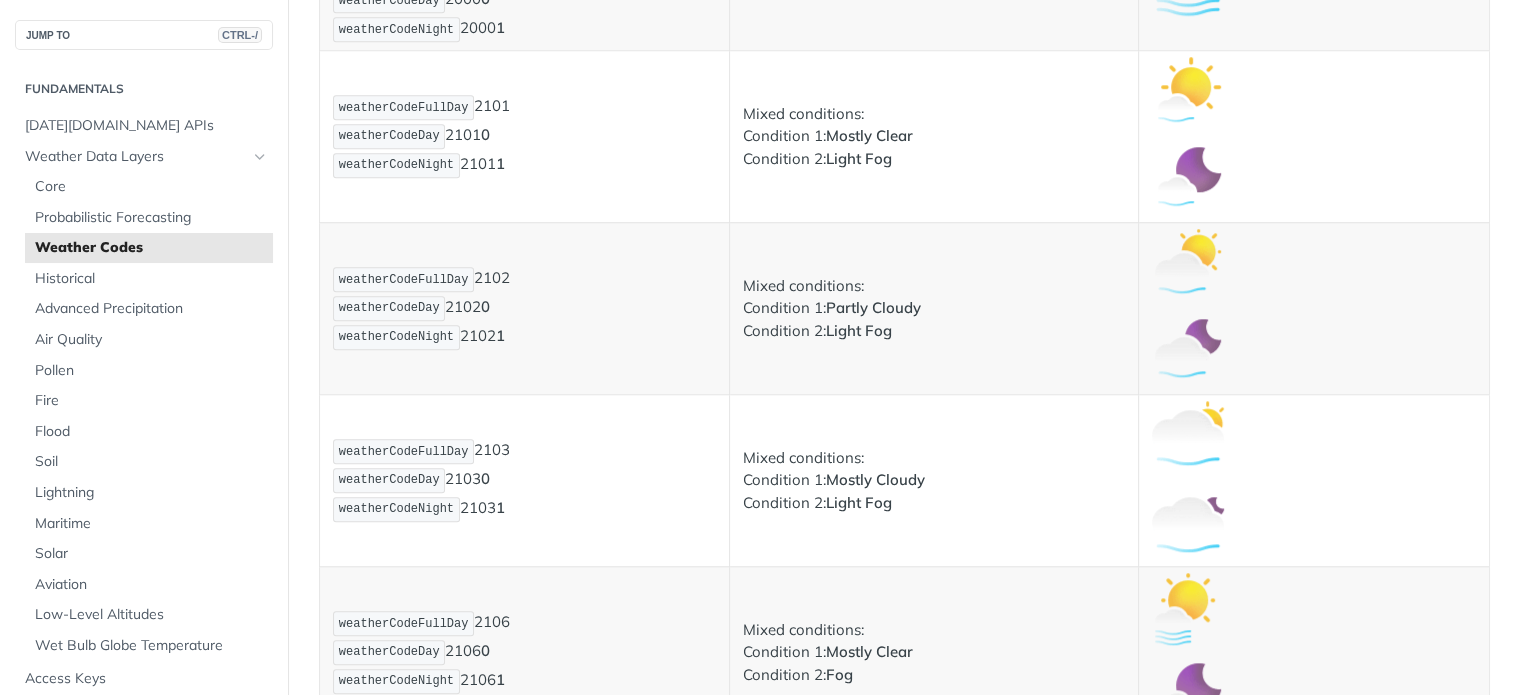 scroll, scrollTop: 1844, scrollLeft: 0, axis: vertical 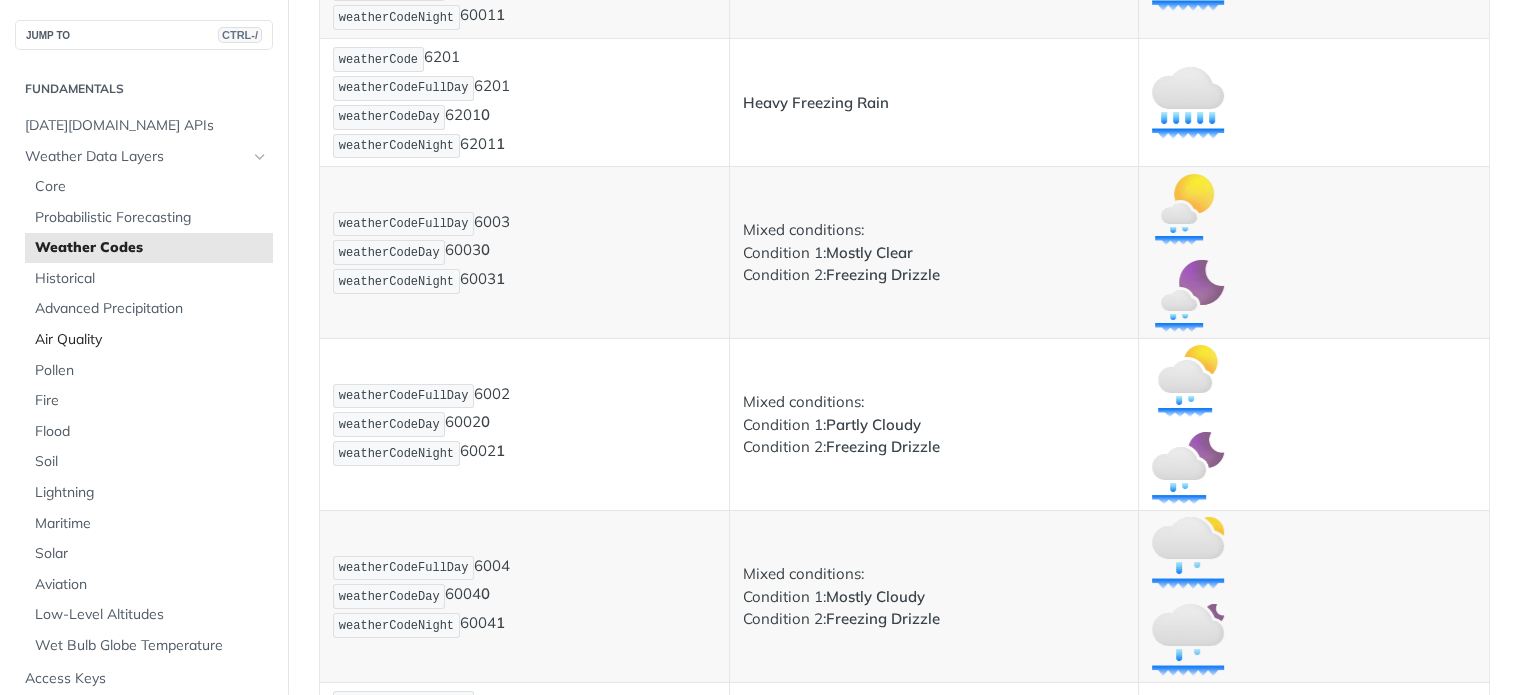 click on "Air Quality" at bounding box center [151, 340] 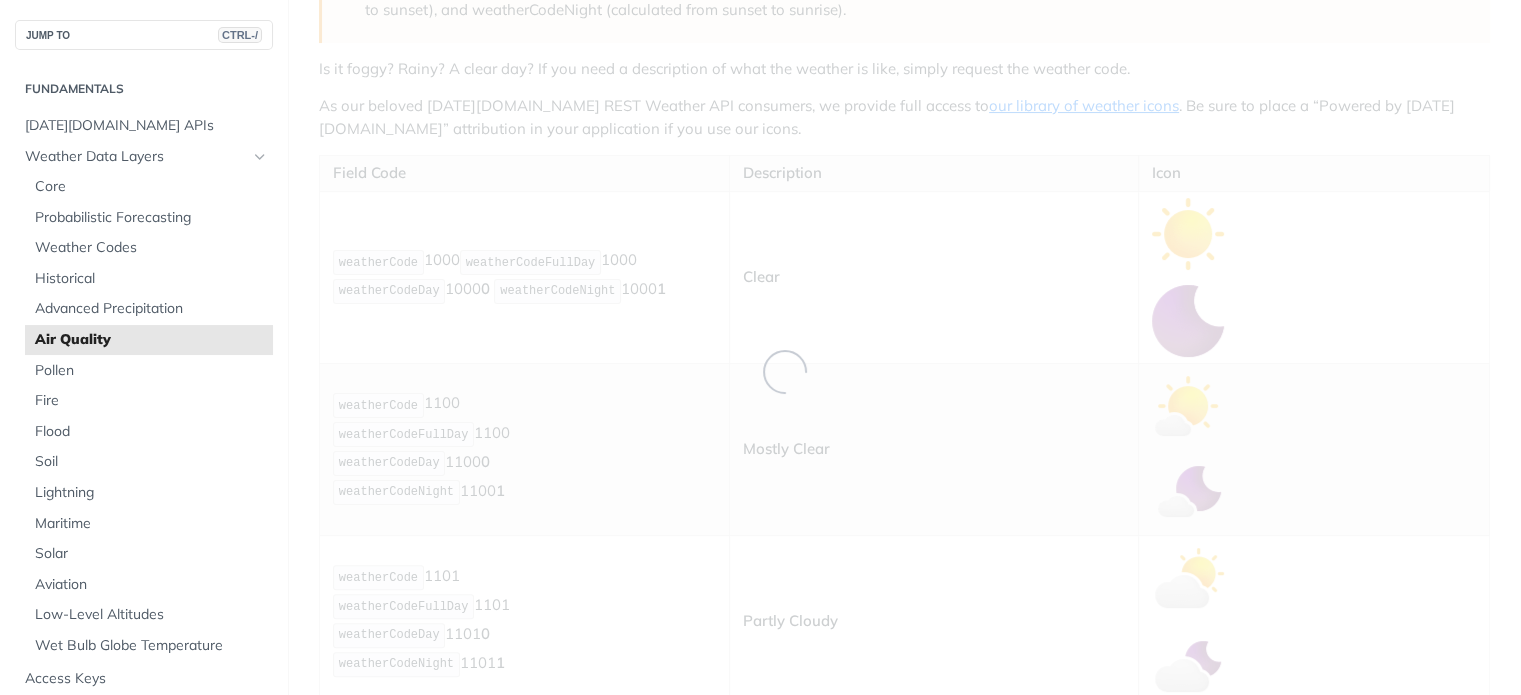 scroll, scrollTop: 0, scrollLeft: 0, axis: both 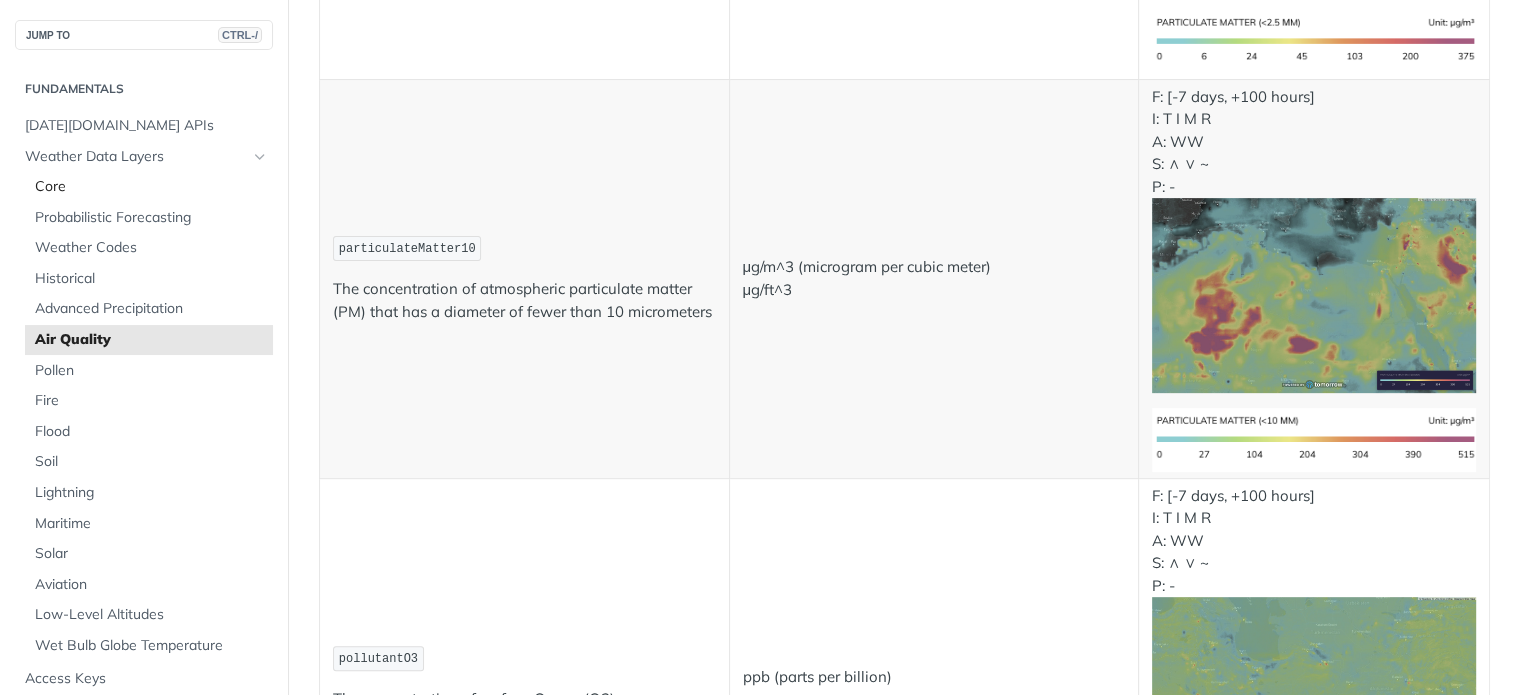 click on "Core" at bounding box center (149, 187) 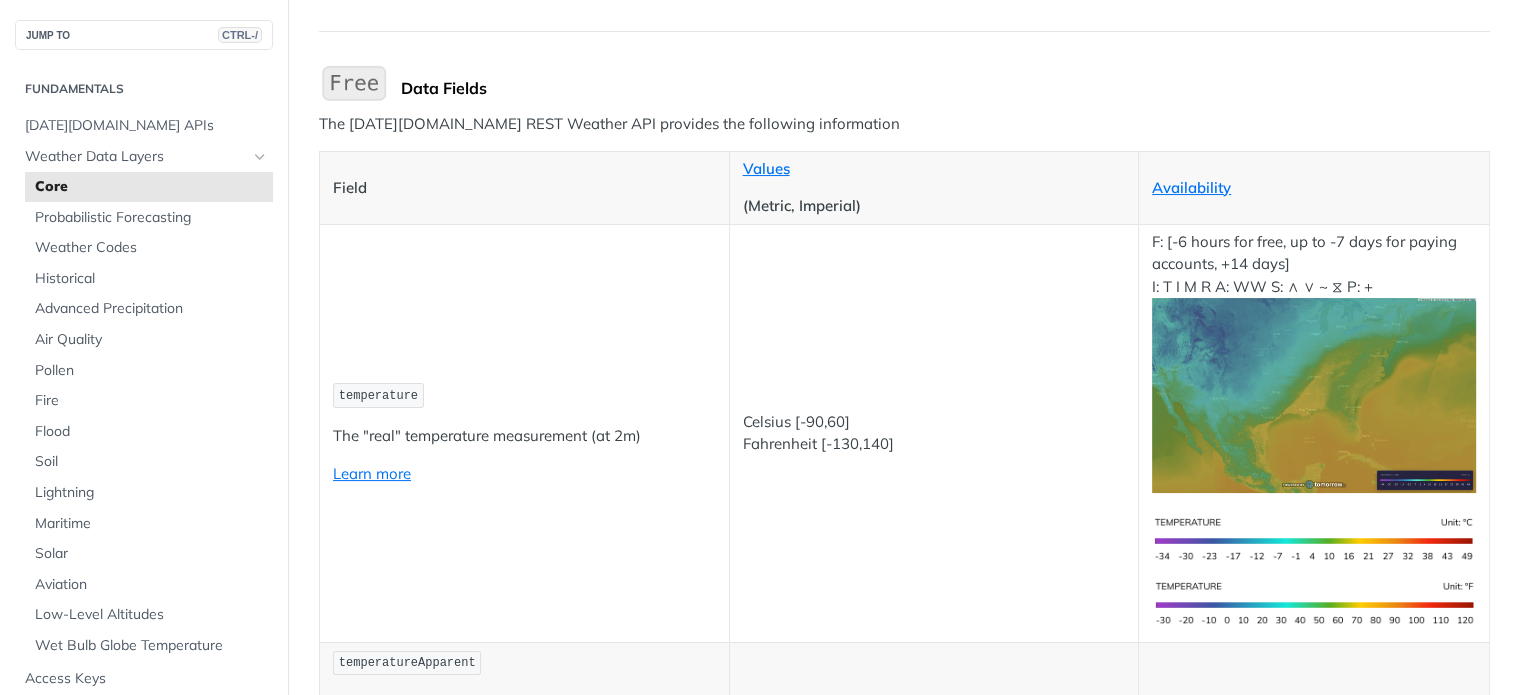 scroll, scrollTop: 0, scrollLeft: 0, axis: both 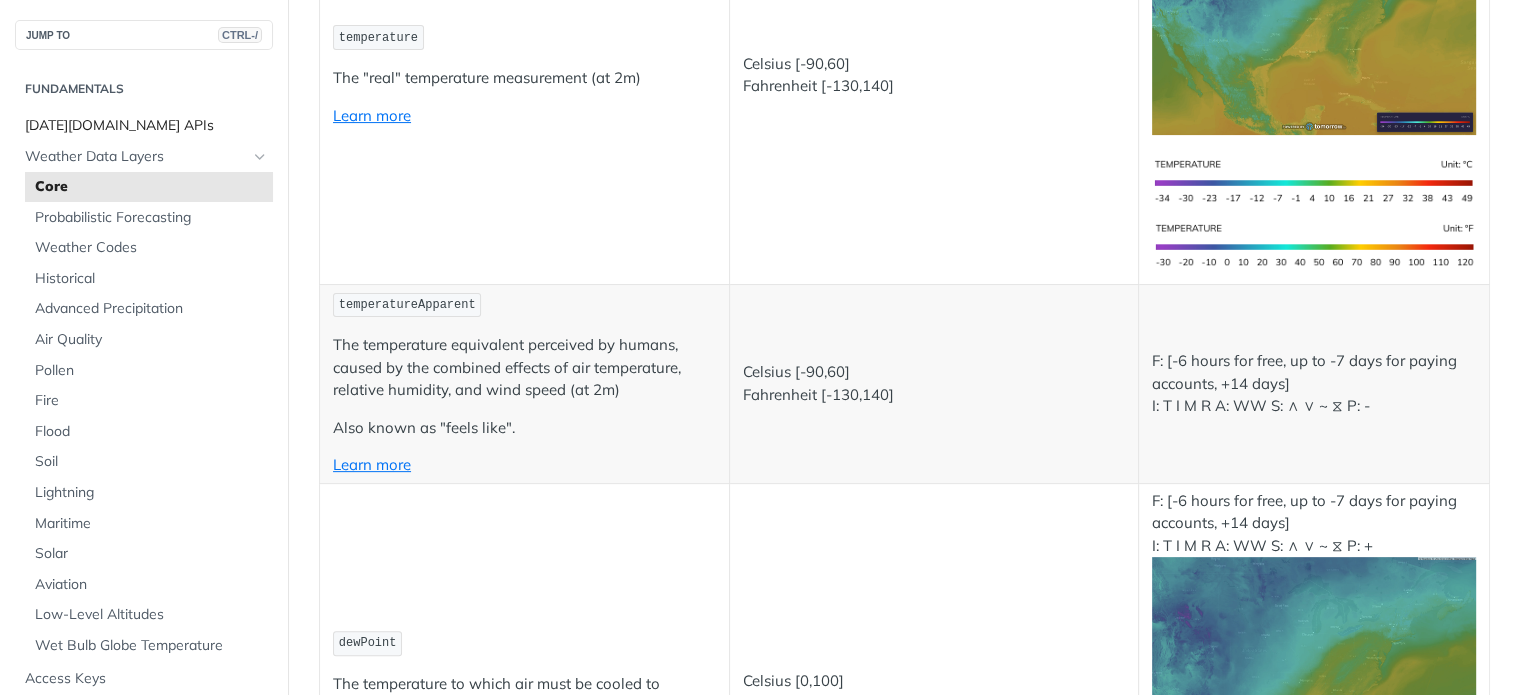 click on "[DATE][DOMAIN_NAME] APIs" at bounding box center [146, 126] 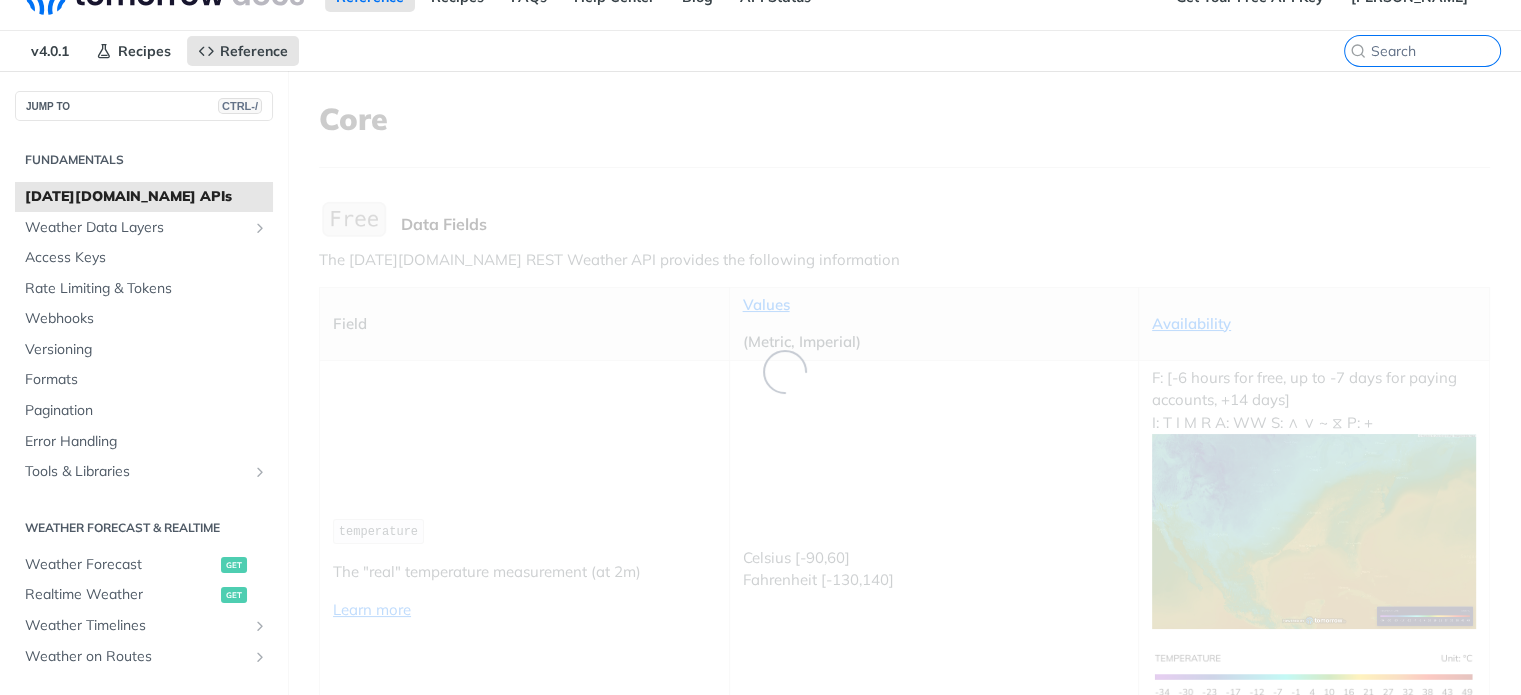 scroll, scrollTop: 0, scrollLeft: 0, axis: both 